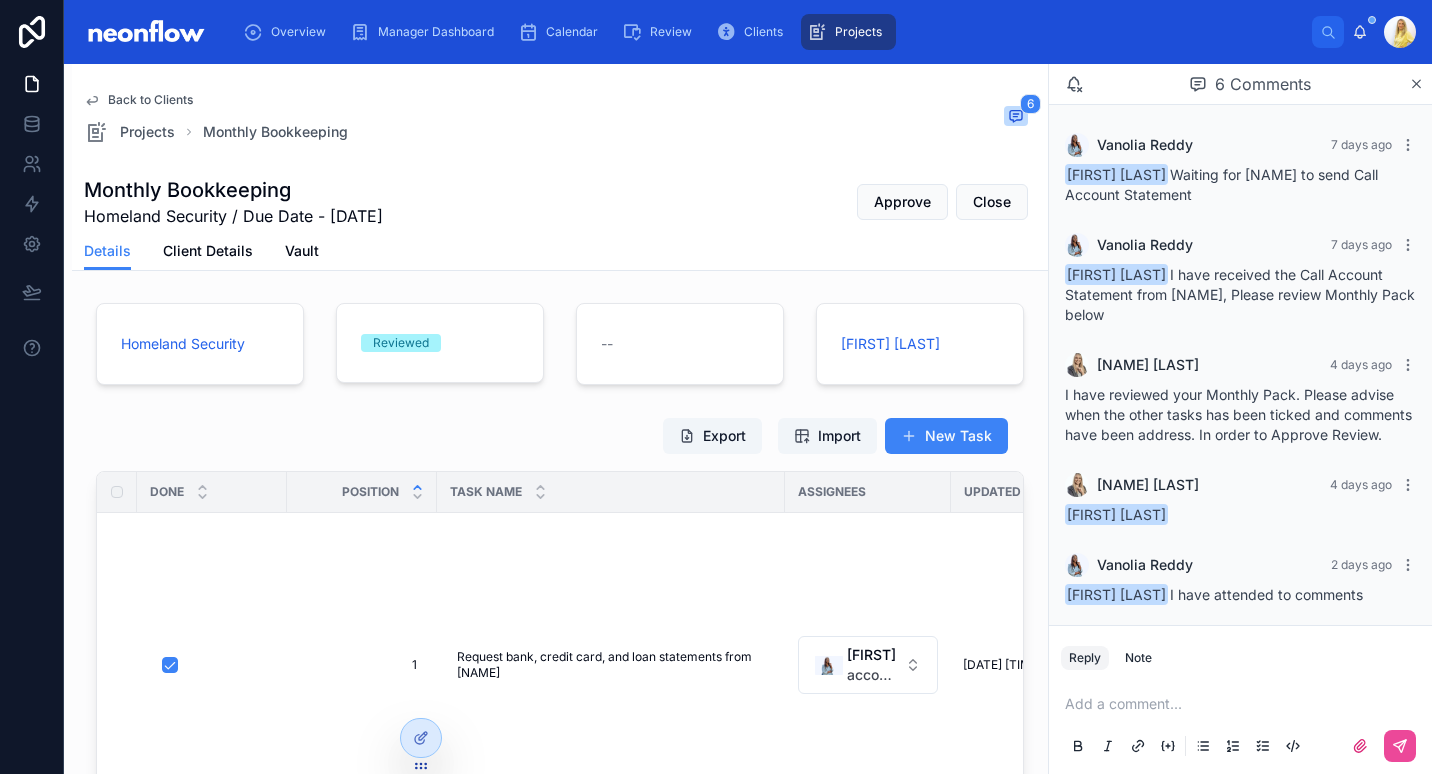 scroll, scrollTop: 0, scrollLeft: 0, axis: both 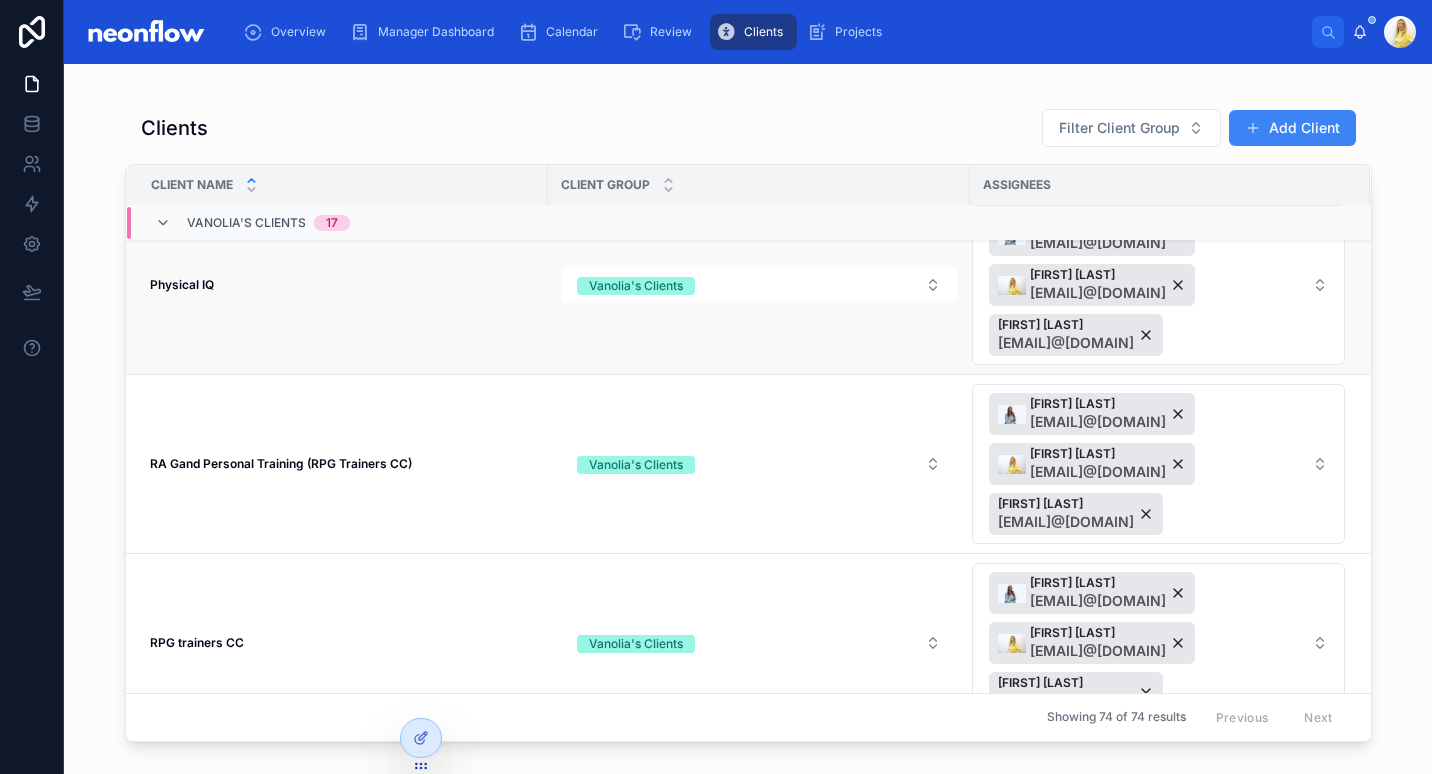 click on "Physical IQ" at bounding box center [182, 284] 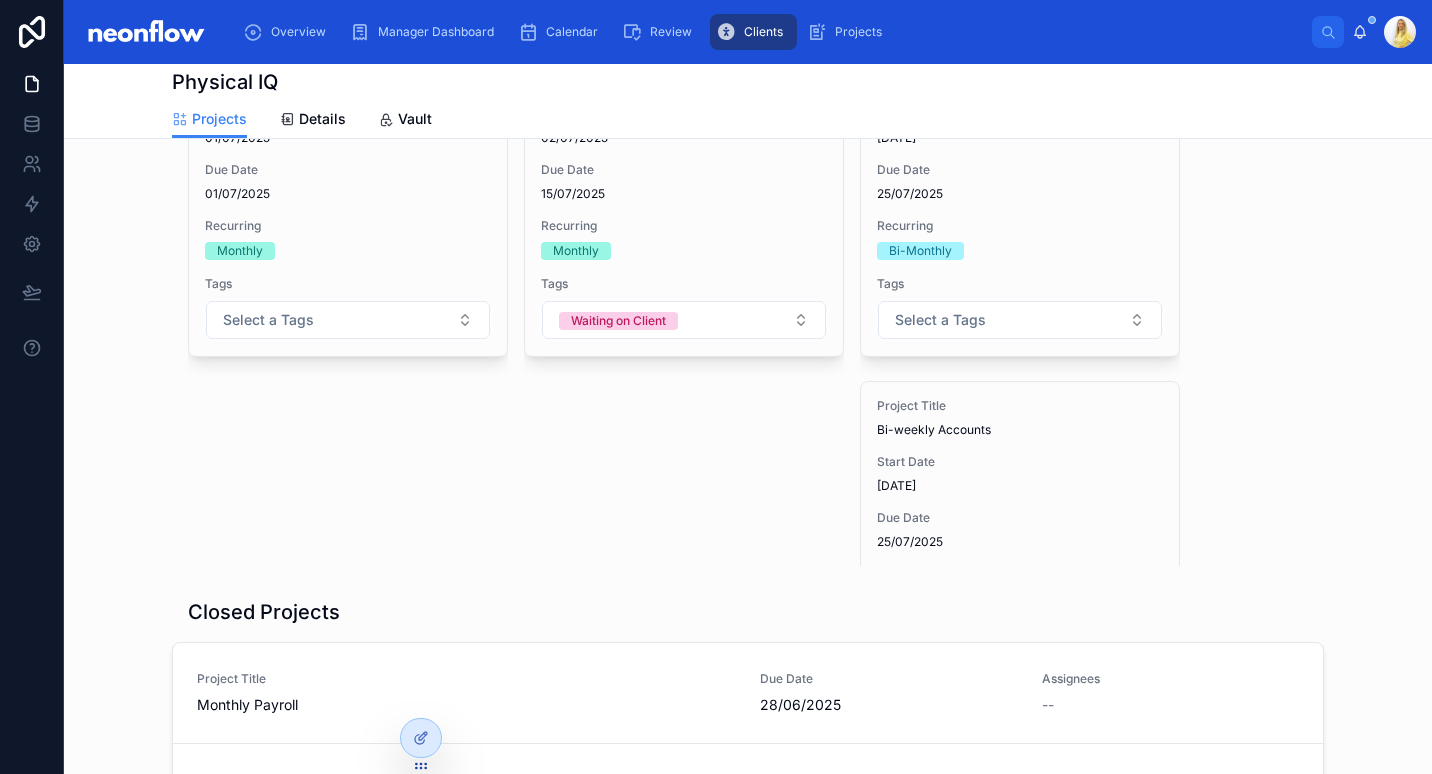 scroll, scrollTop: 0, scrollLeft: 0, axis: both 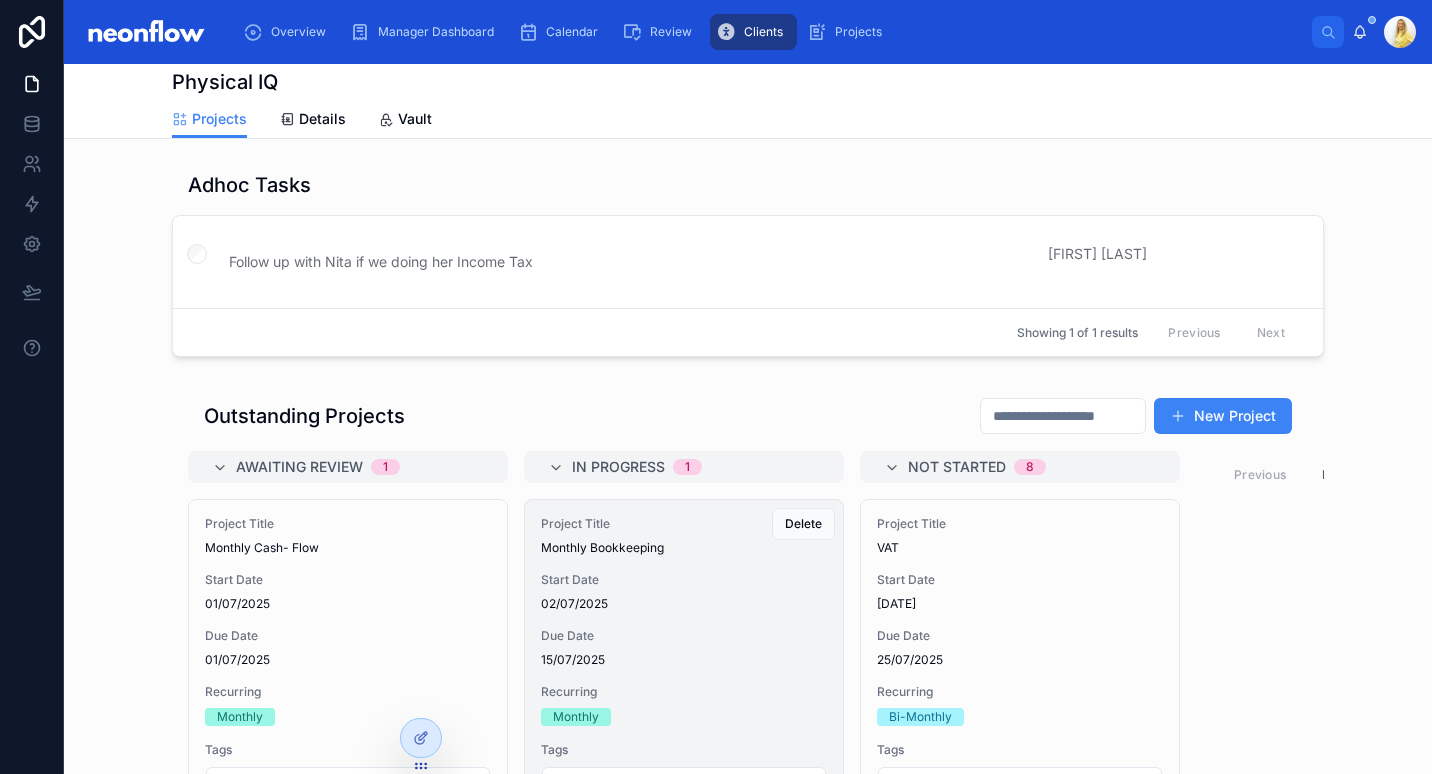 click on "Start Date [DATE]" at bounding box center (684, 592) 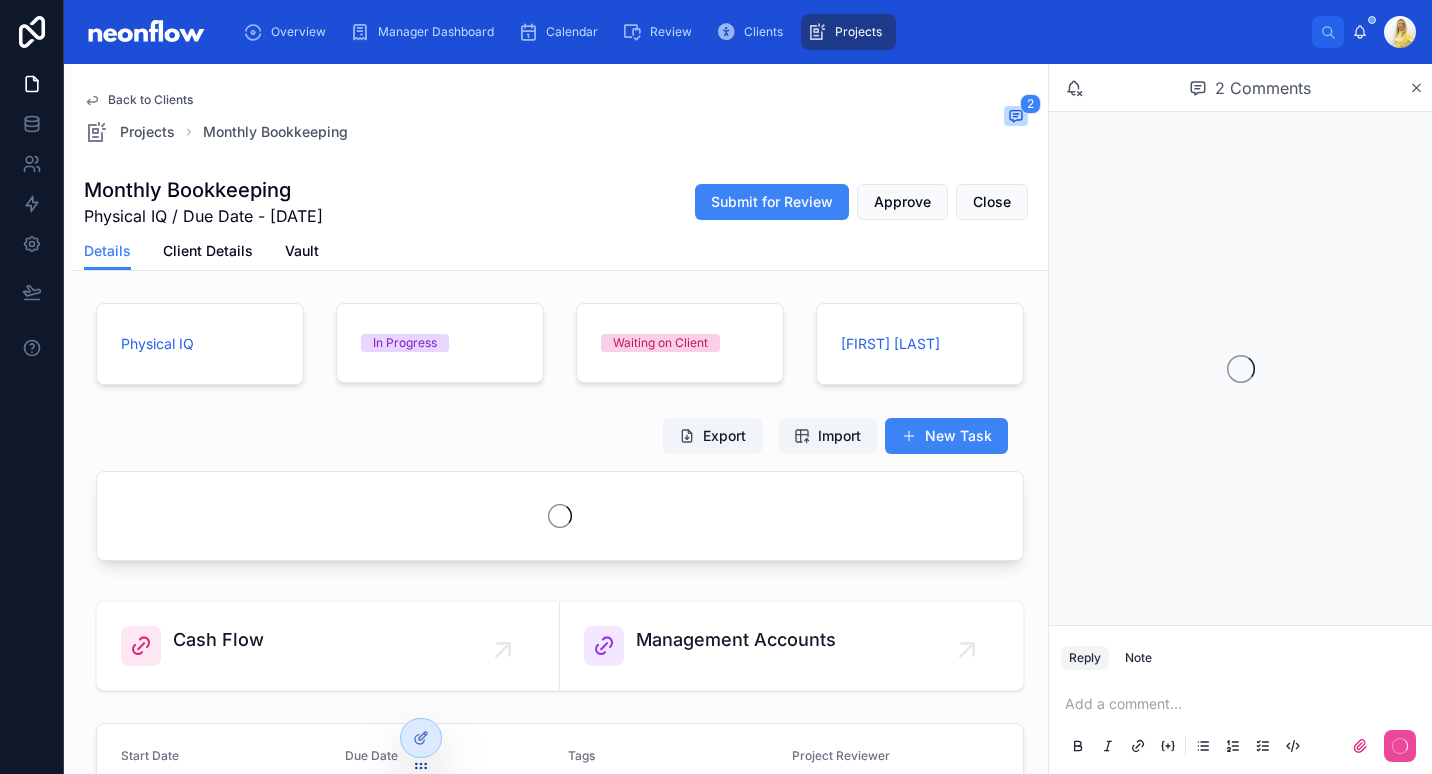 scroll, scrollTop: 225, scrollLeft: 0, axis: vertical 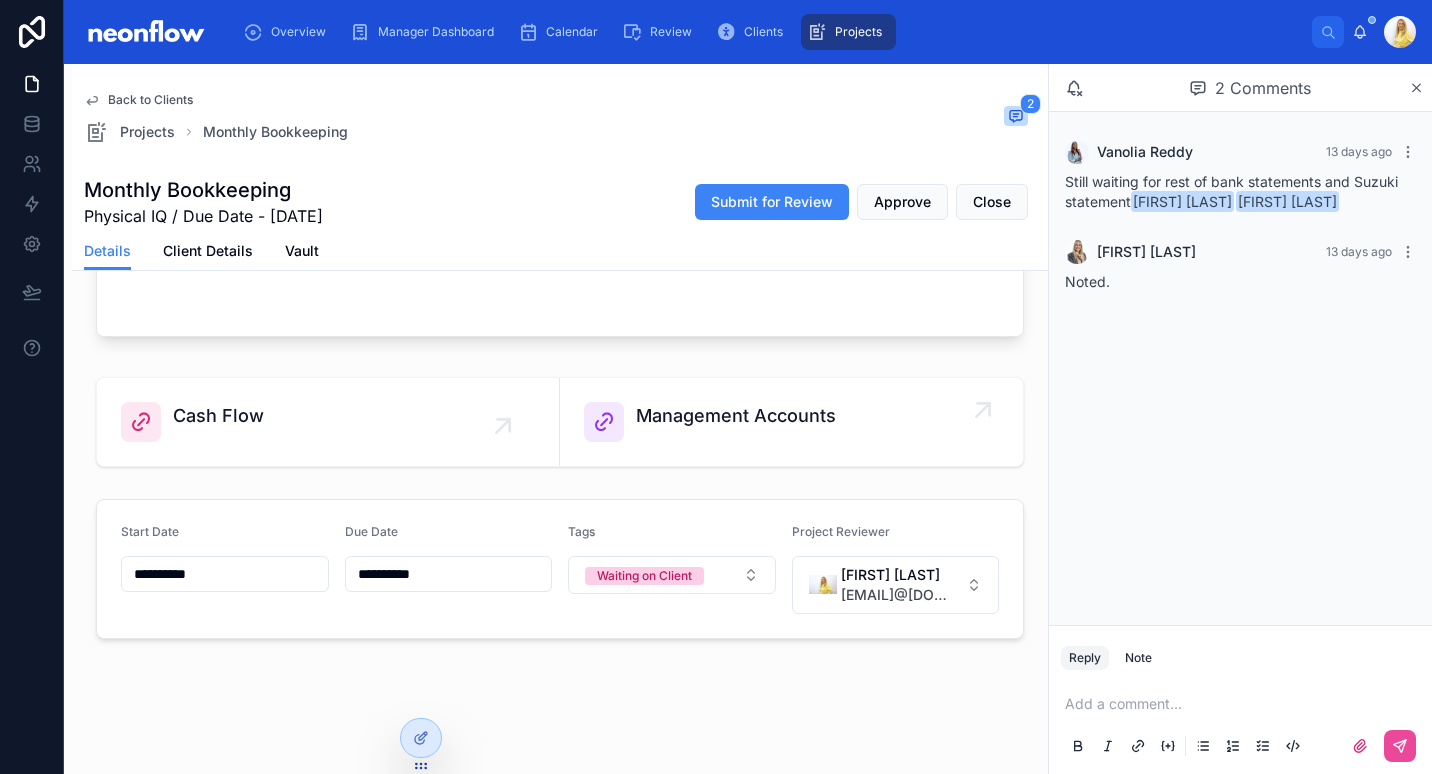 click on "Management Accounts" at bounding box center [736, 422] 